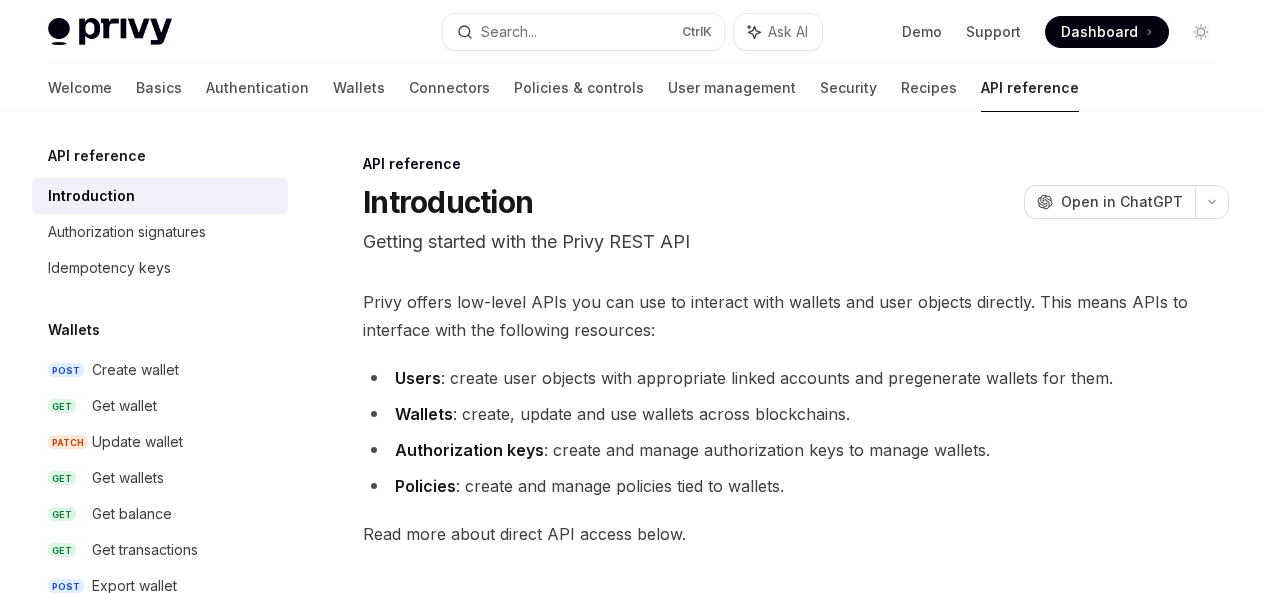 scroll, scrollTop: 201, scrollLeft: 0, axis: vertical 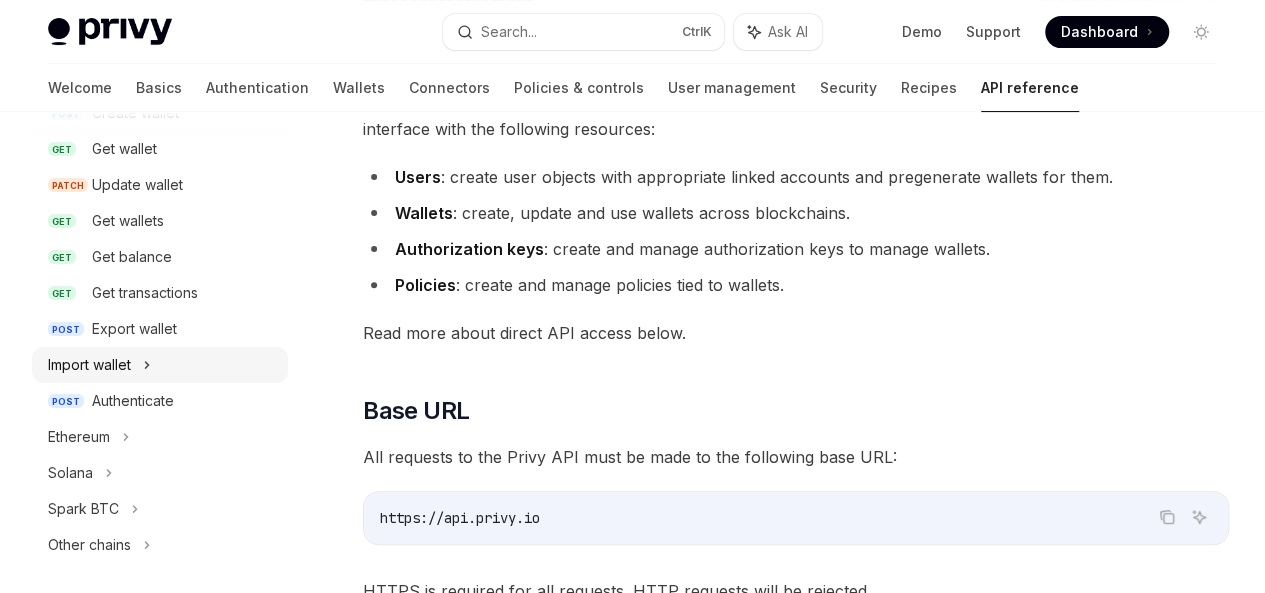 click on "Import wallet" at bounding box center [160, 365] 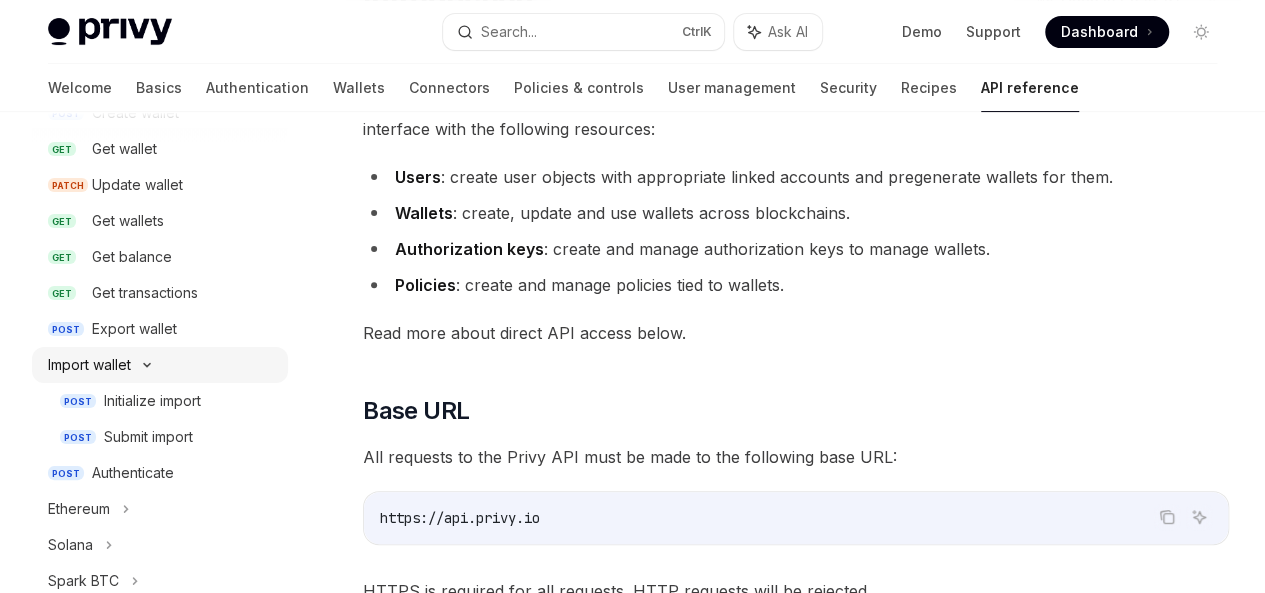 type on "*" 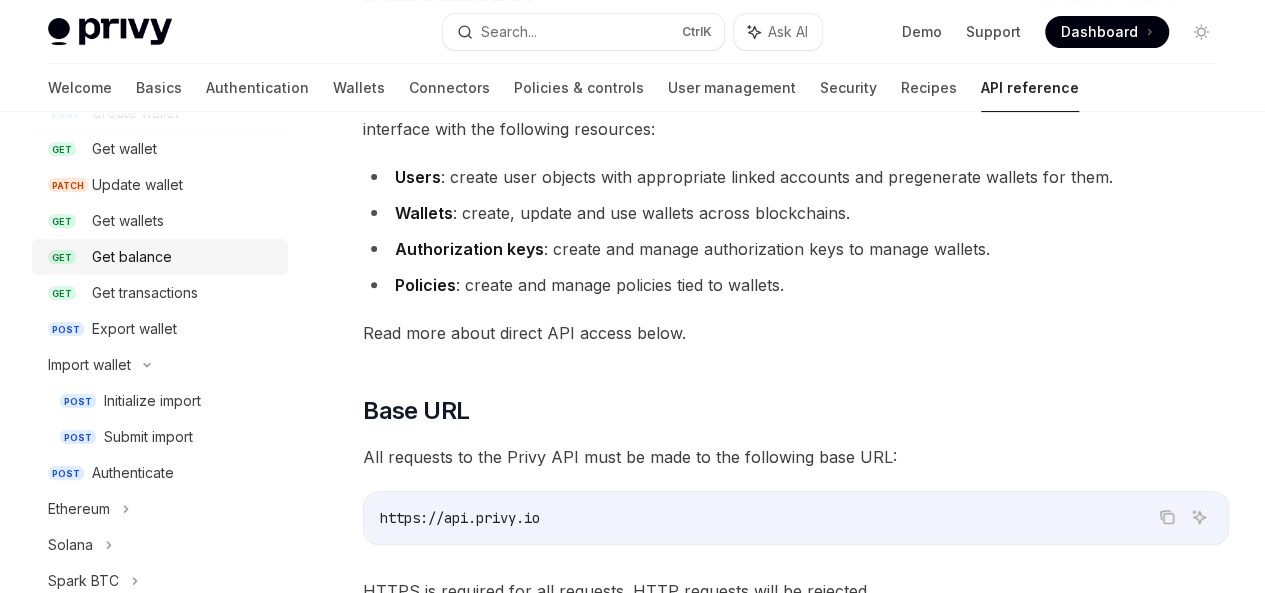 scroll, scrollTop: 166, scrollLeft: 0, axis: vertical 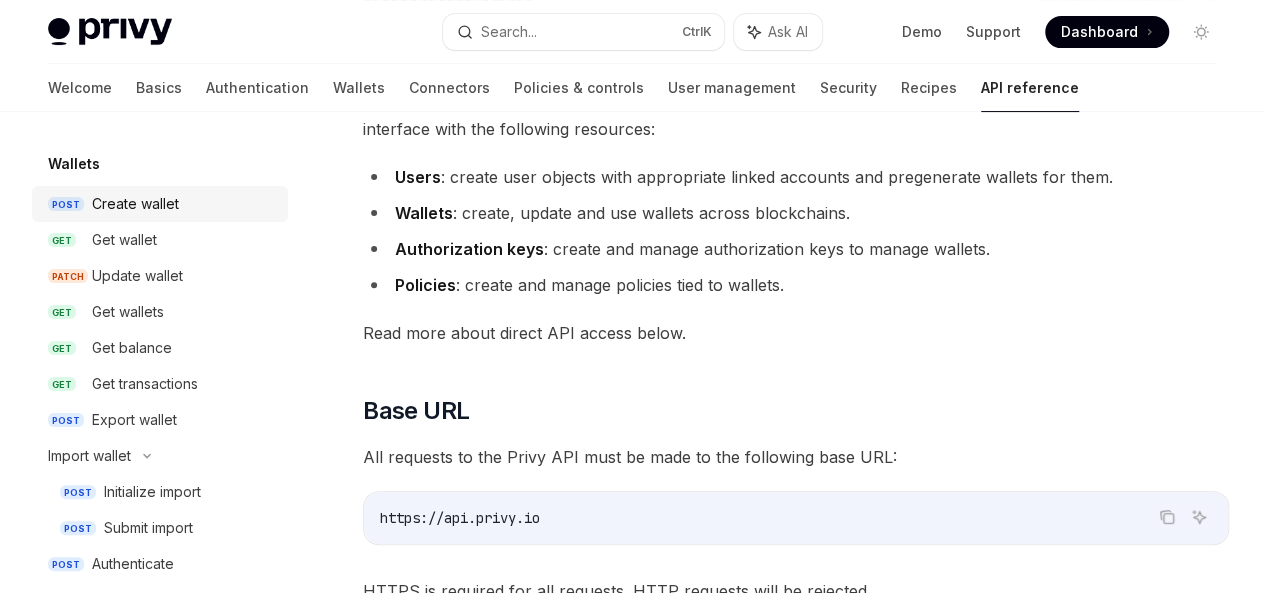 click on "Create wallet" at bounding box center (184, 204) 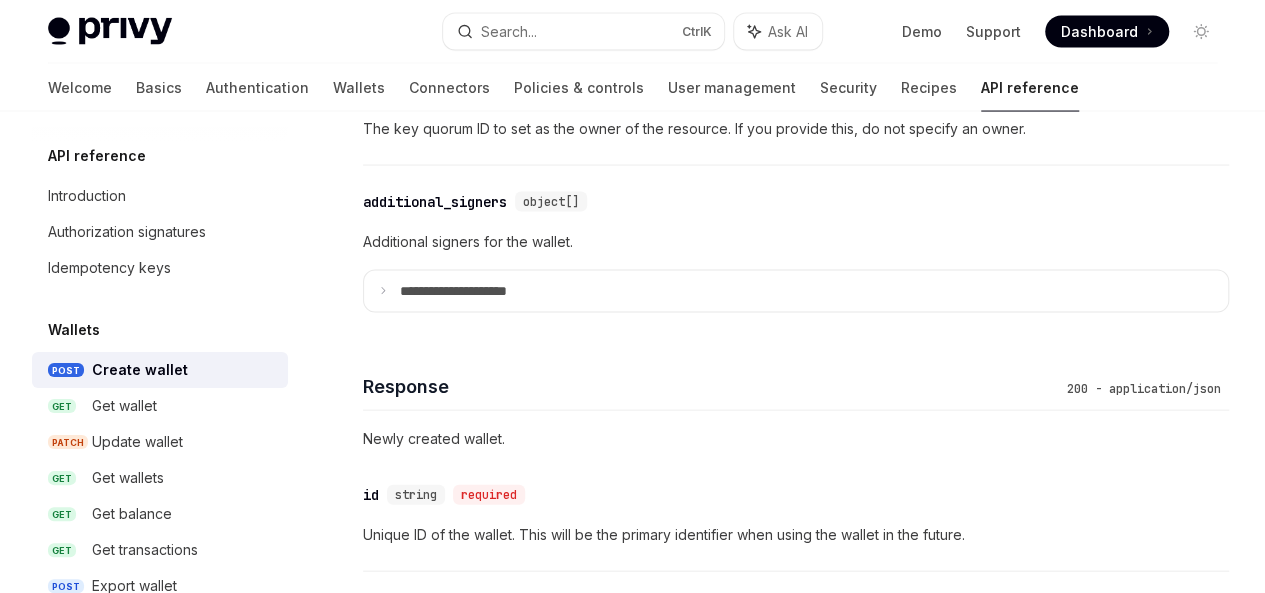 scroll, scrollTop: 1960, scrollLeft: 0, axis: vertical 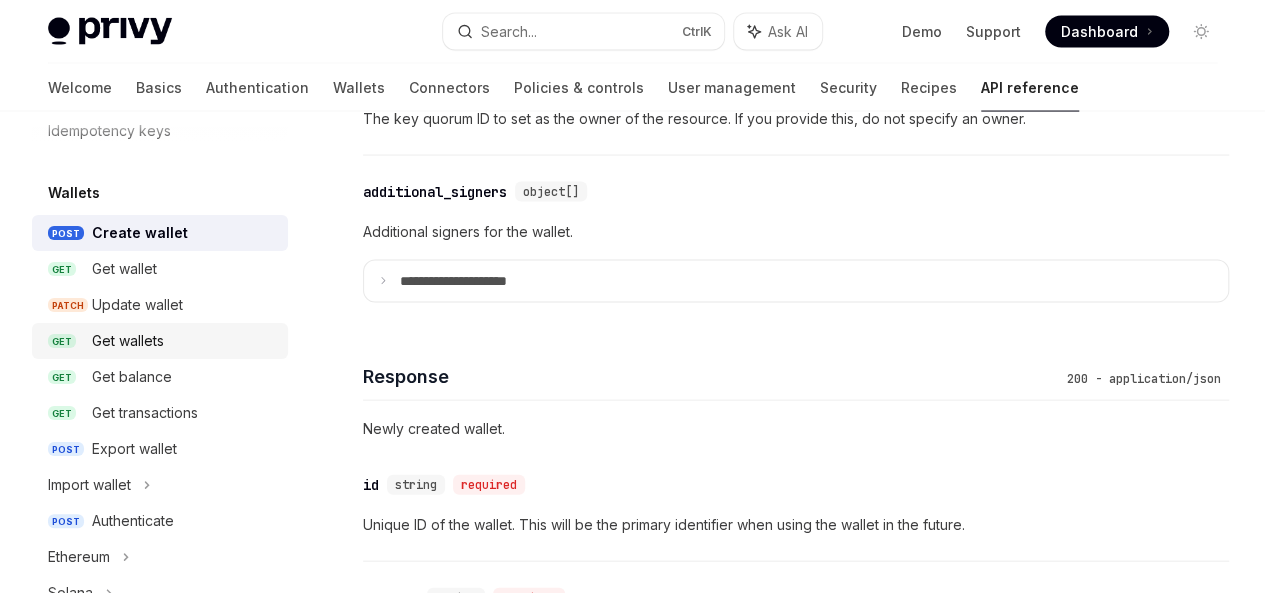 click on "Get wallets" at bounding box center (184, 341) 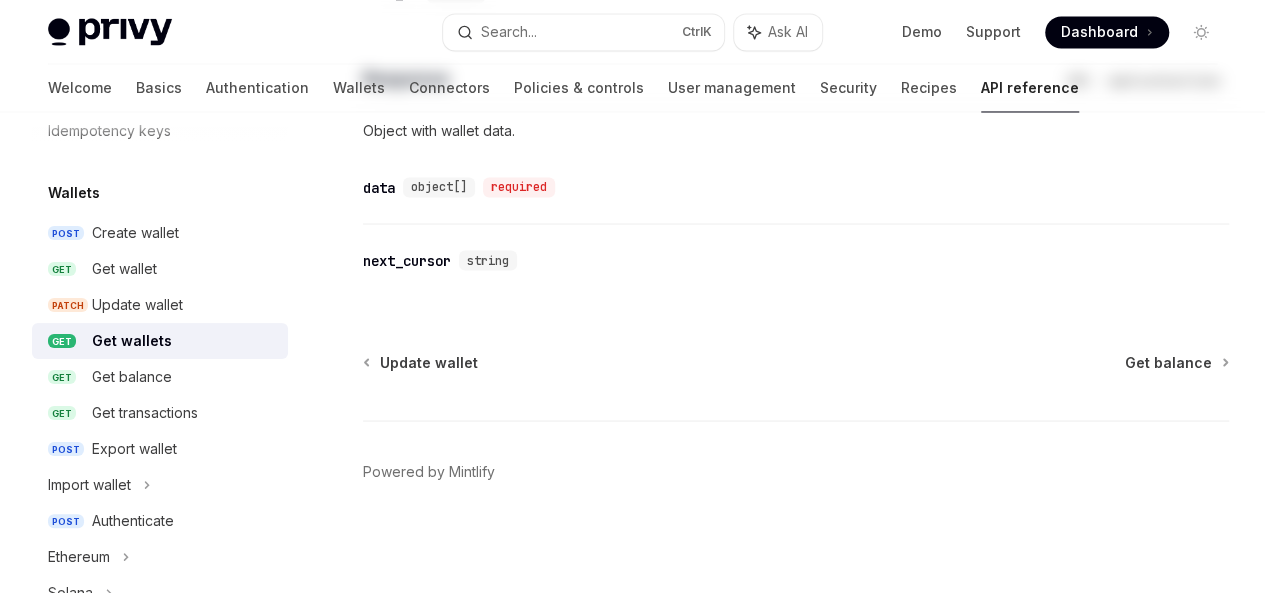 scroll, scrollTop: 0, scrollLeft: 0, axis: both 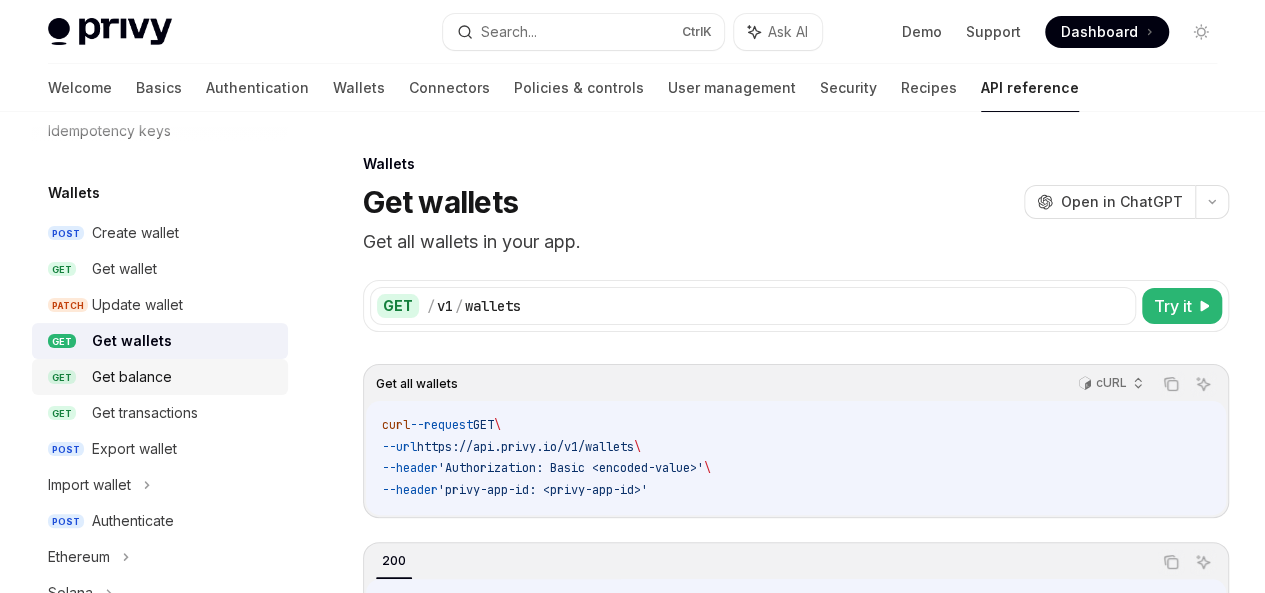 click on "Get balance" at bounding box center (184, 377) 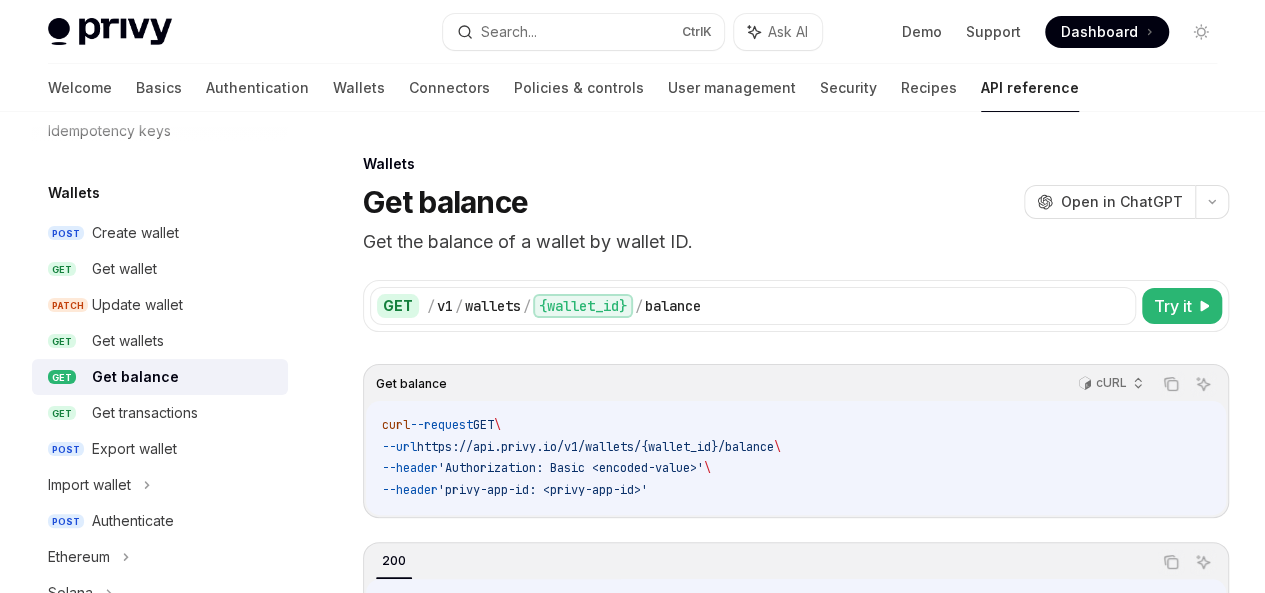 scroll, scrollTop: 131, scrollLeft: 0, axis: vertical 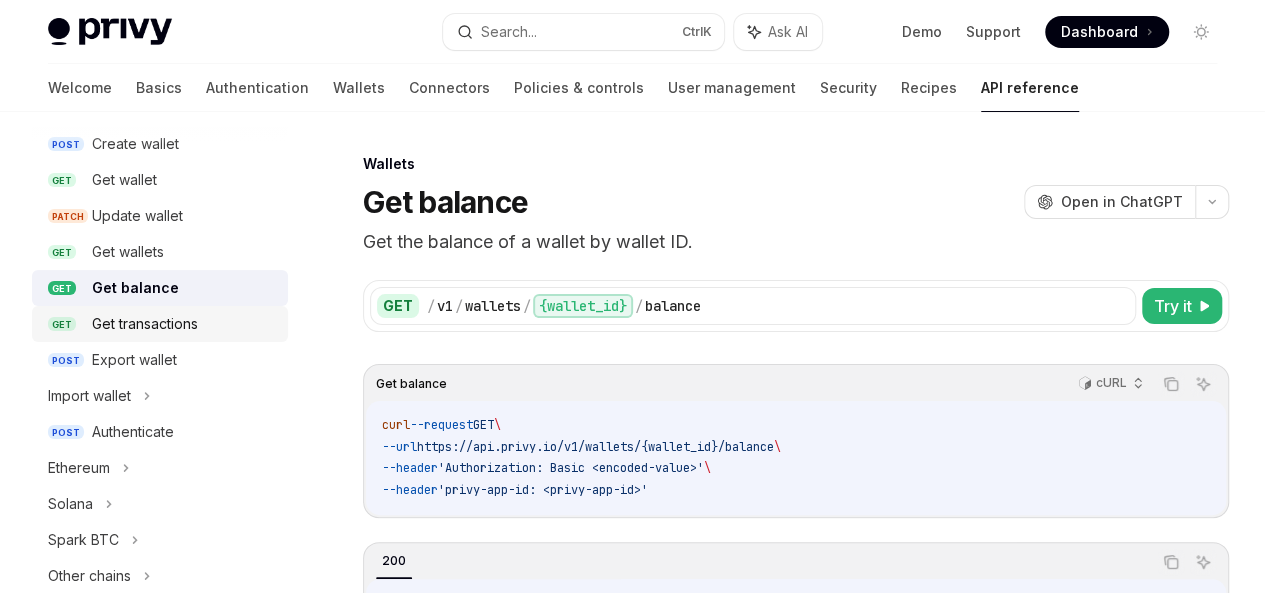 click on "Get transactions" at bounding box center (184, 324) 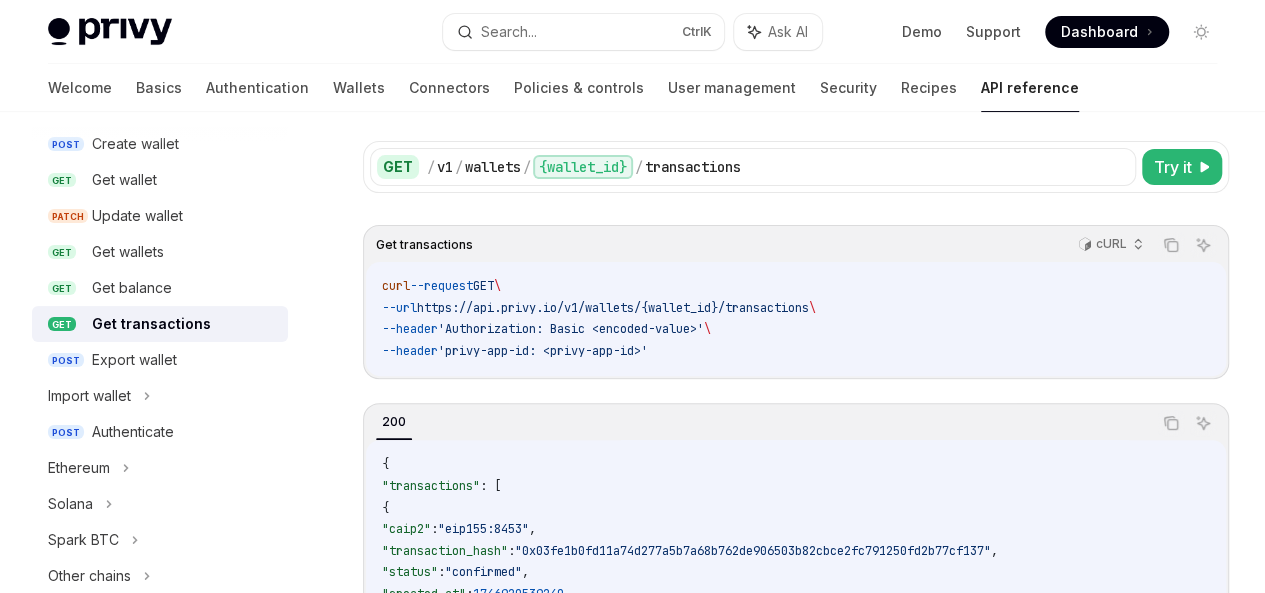 scroll, scrollTop: 162, scrollLeft: 0, axis: vertical 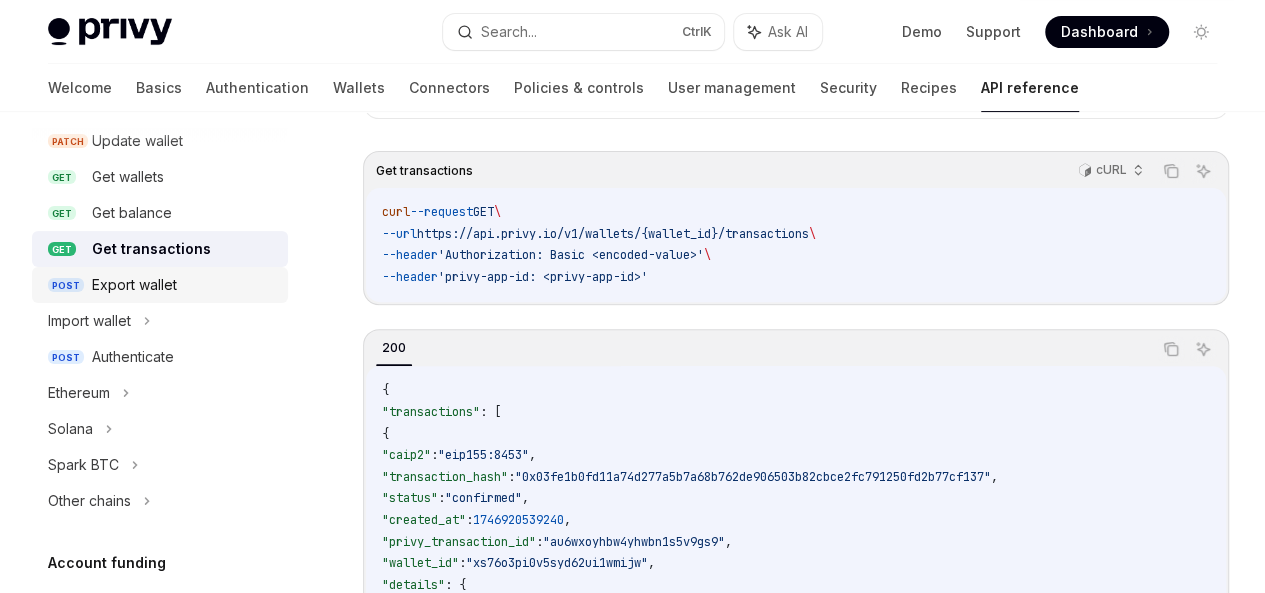 click on "Export wallet" at bounding box center [184, 285] 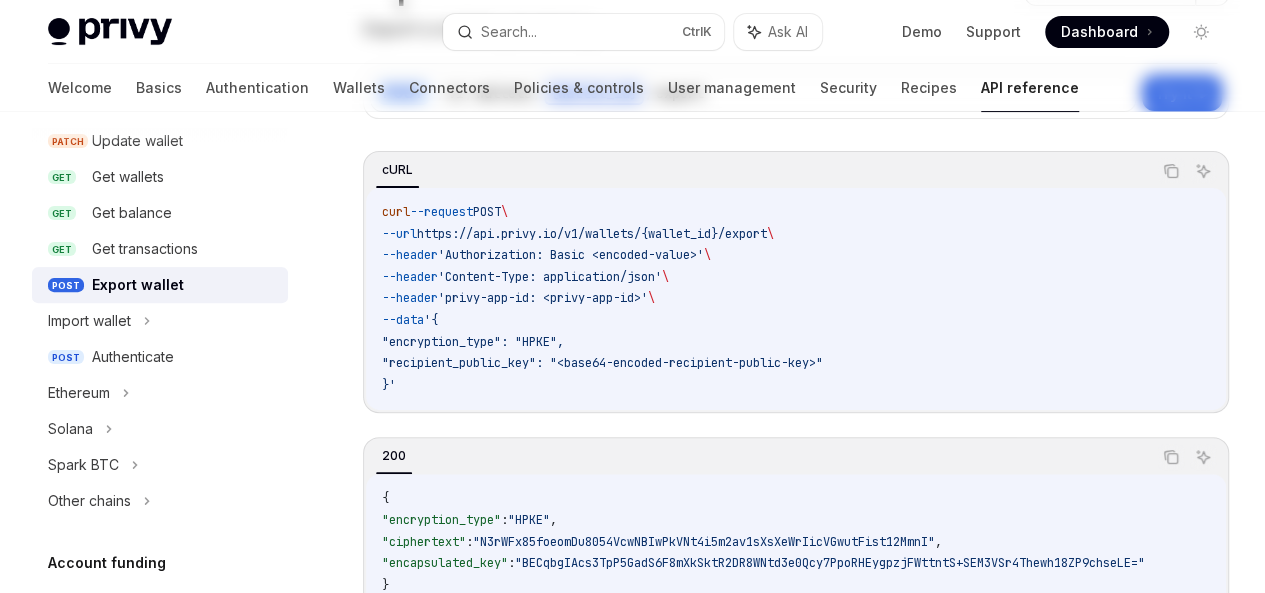 scroll, scrollTop: 0, scrollLeft: 0, axis: both 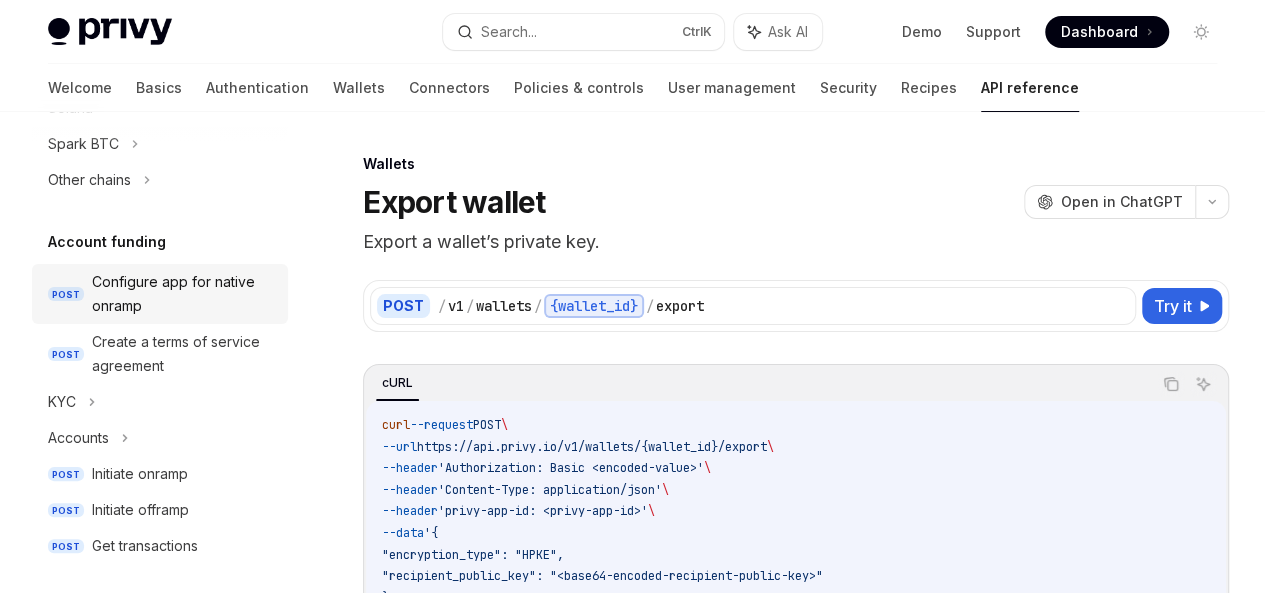 click on "Configure app for native onramp" at bounding box center [184, 294] 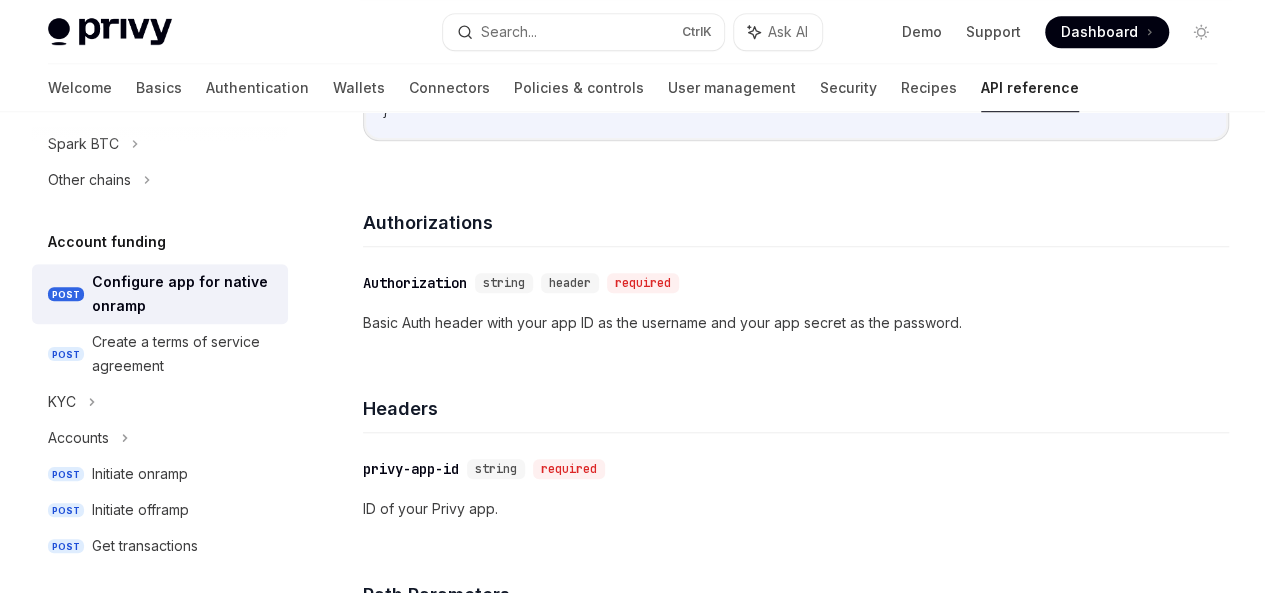 scroll, scrollTop: 671, scrollLeft: 0, axis: vertical 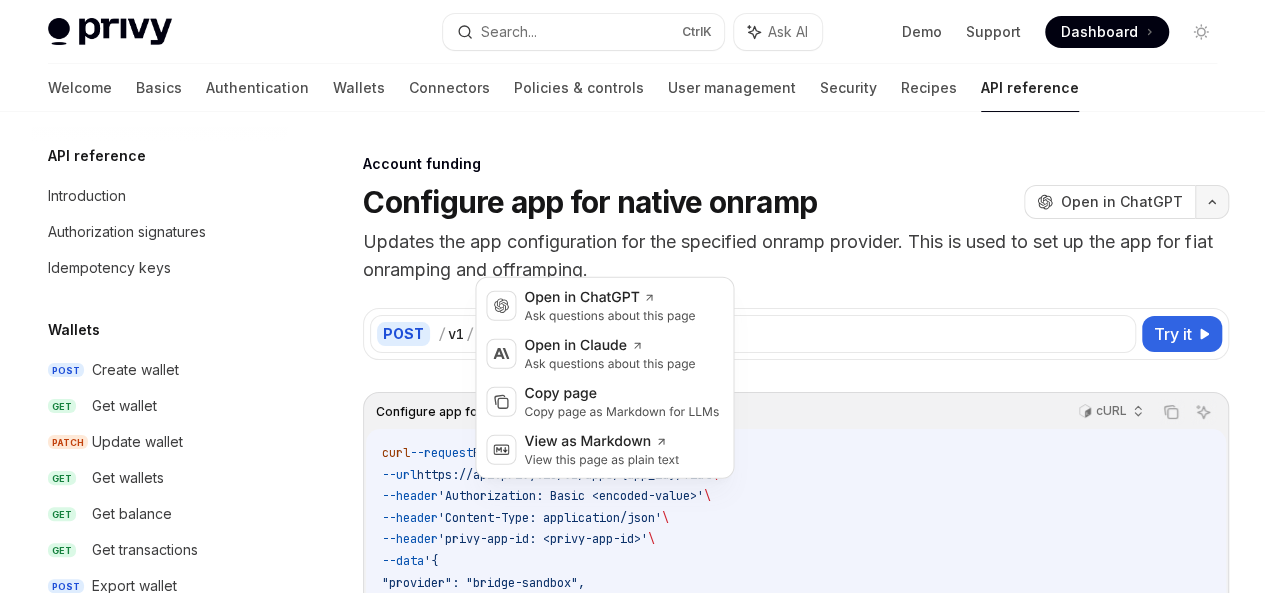 click 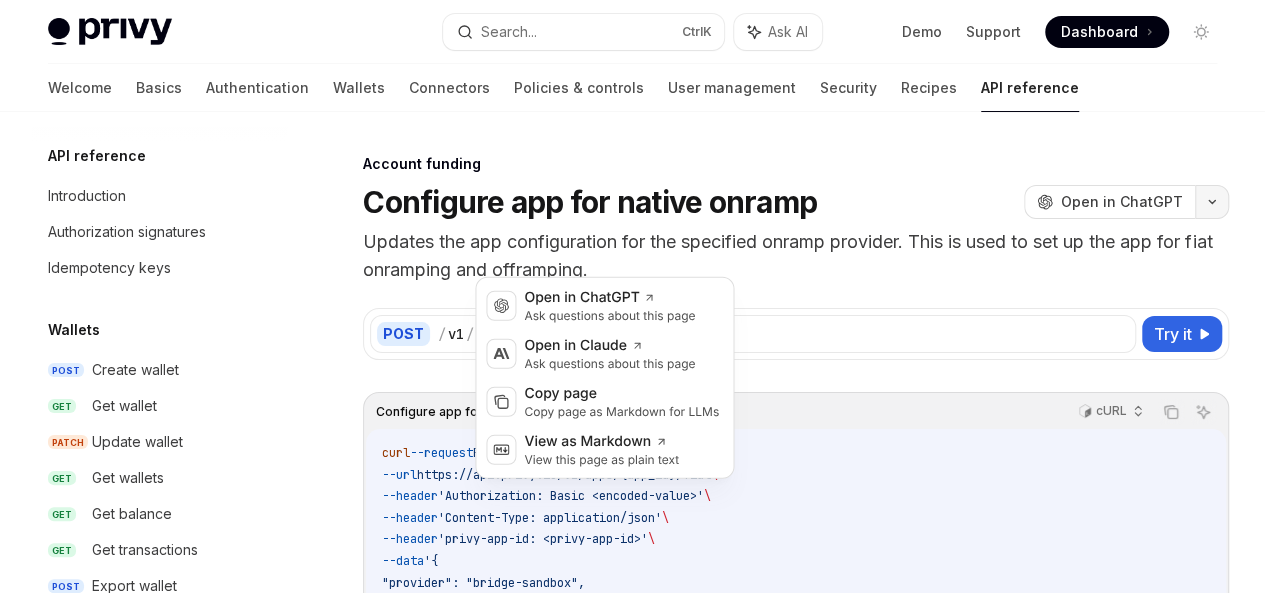 click 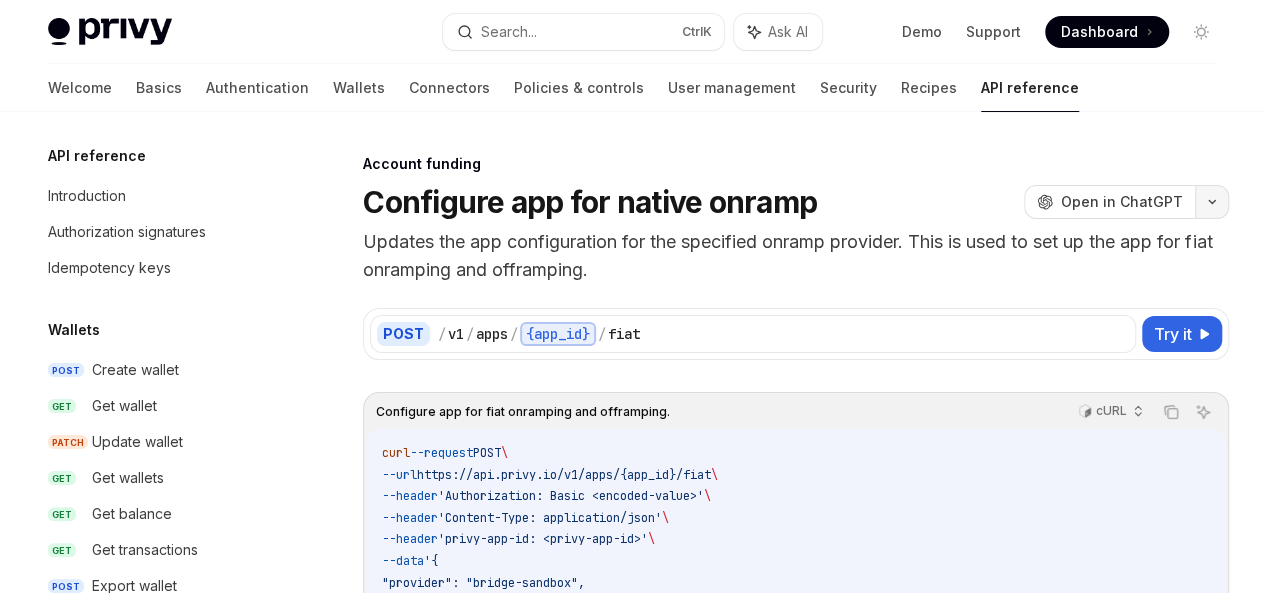 click 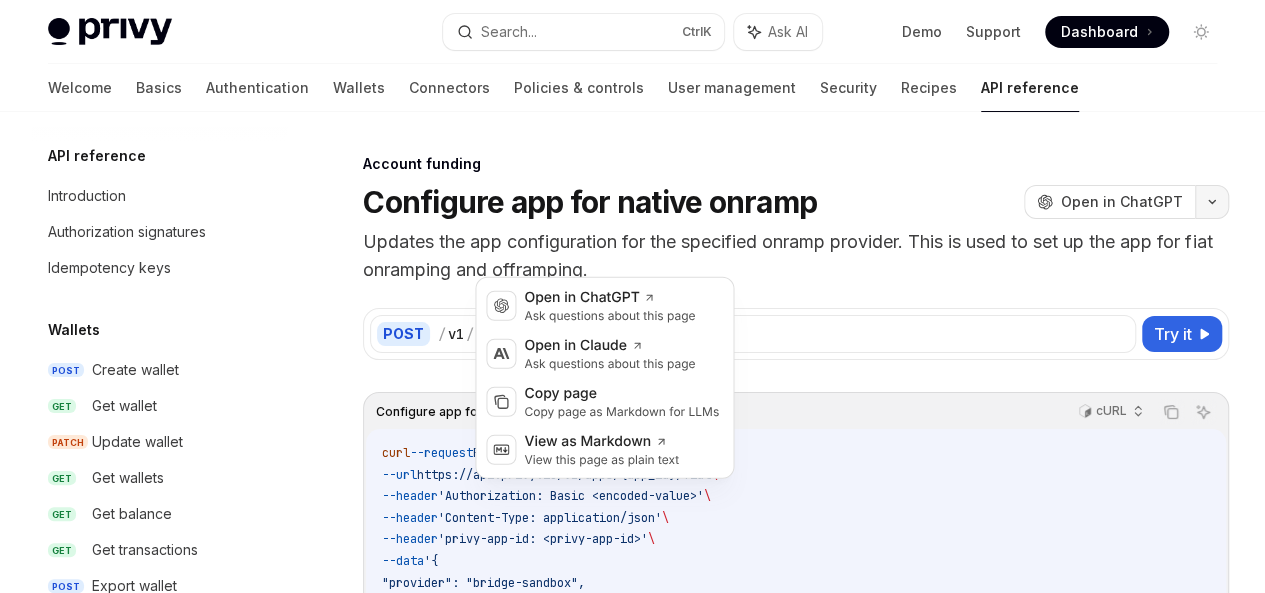click 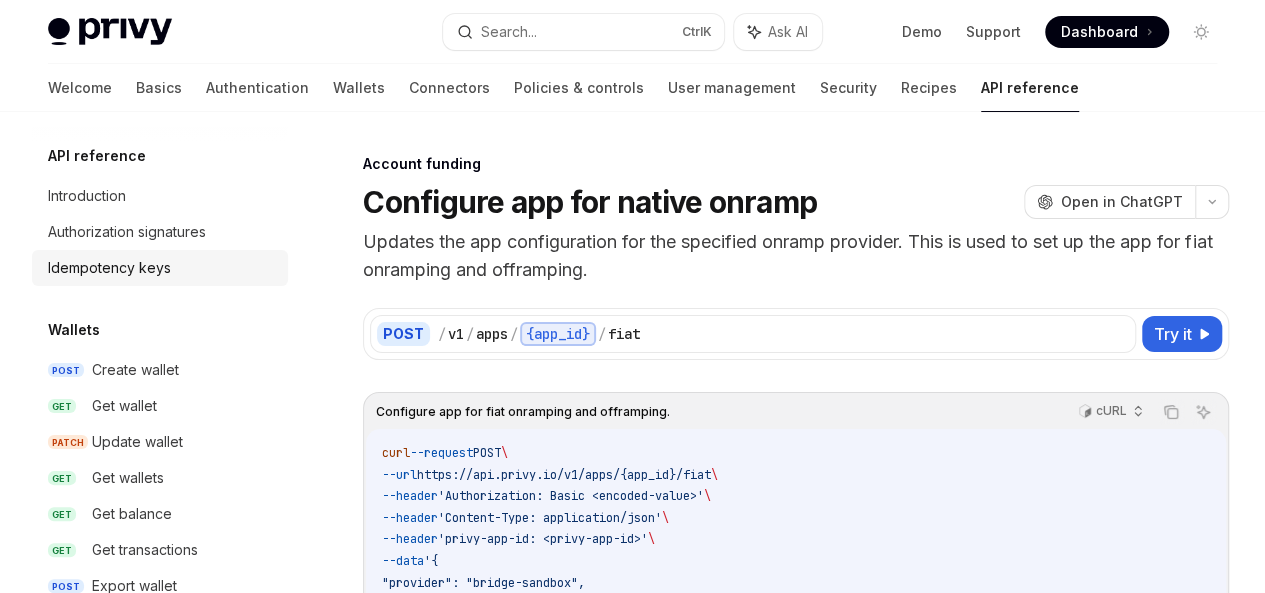 click on "Idempotency keys" at bounding box center (109, 268) 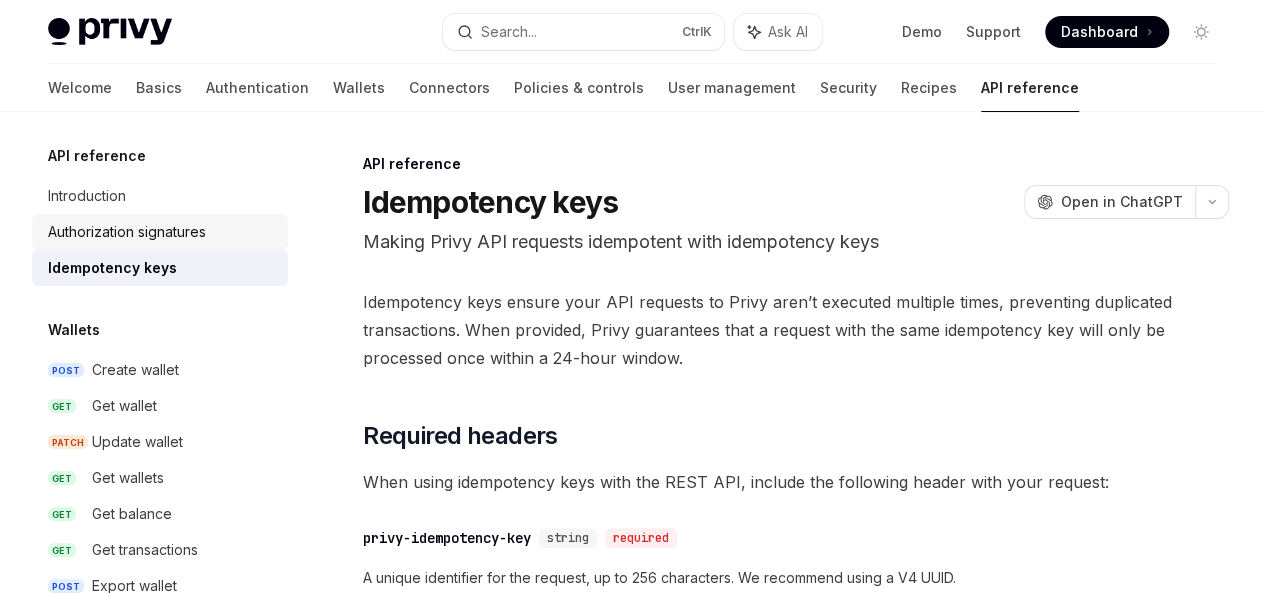 click on "Authorization signatures" at bounding box center [127, 232] 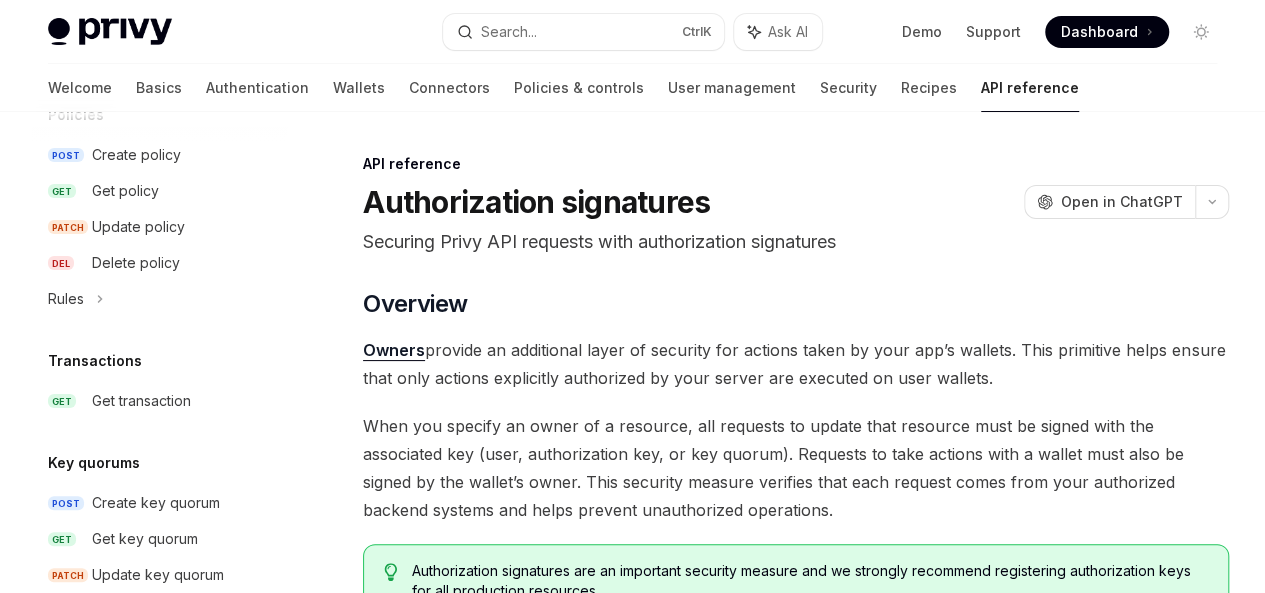 scroll, scrollTop: 1472, scrollLeft: 0, axis: vertical 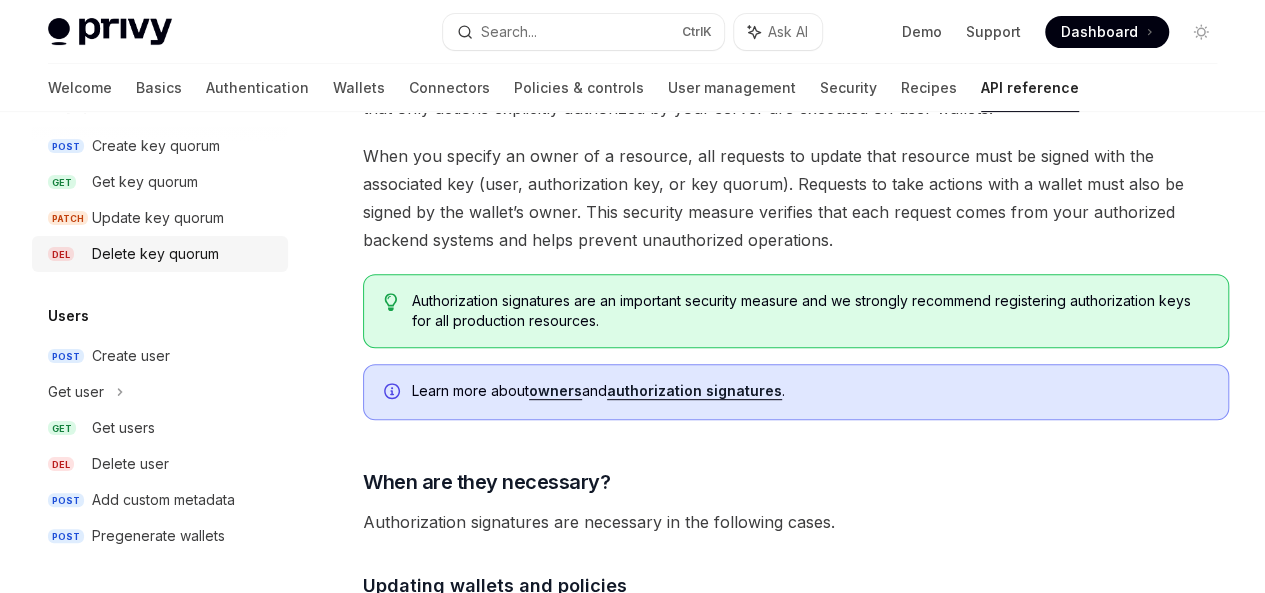 click on "Delete key quorum" at bounding box center [155, 254] 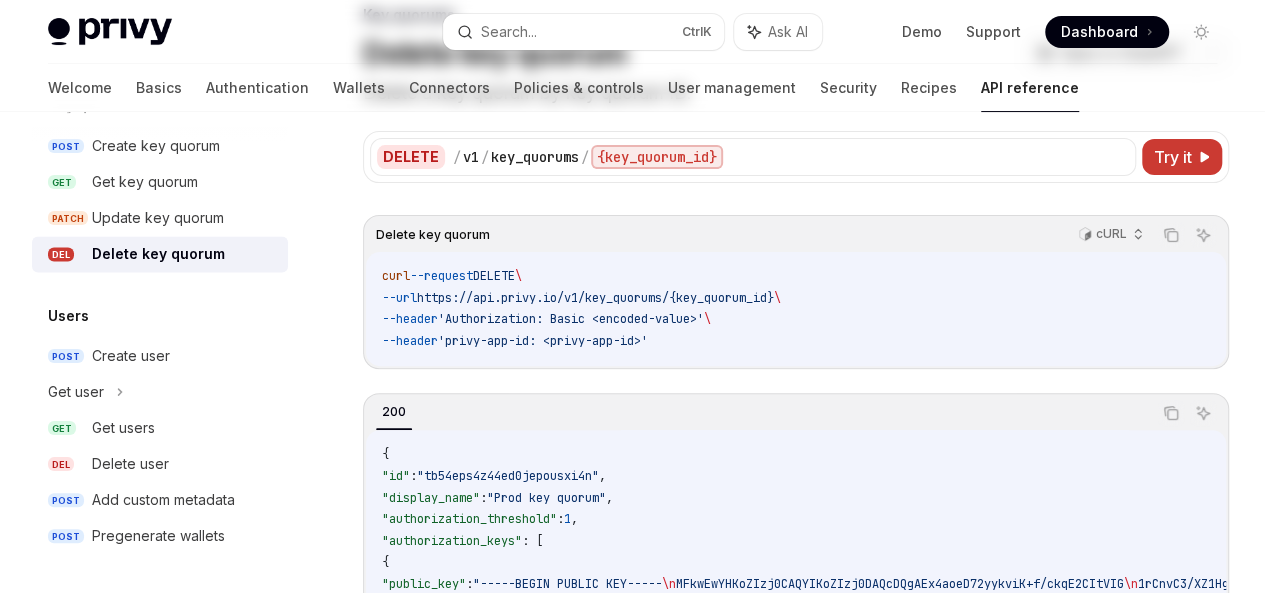 scroll, scrollTop: 0, scrollLeft: 0, axis: both 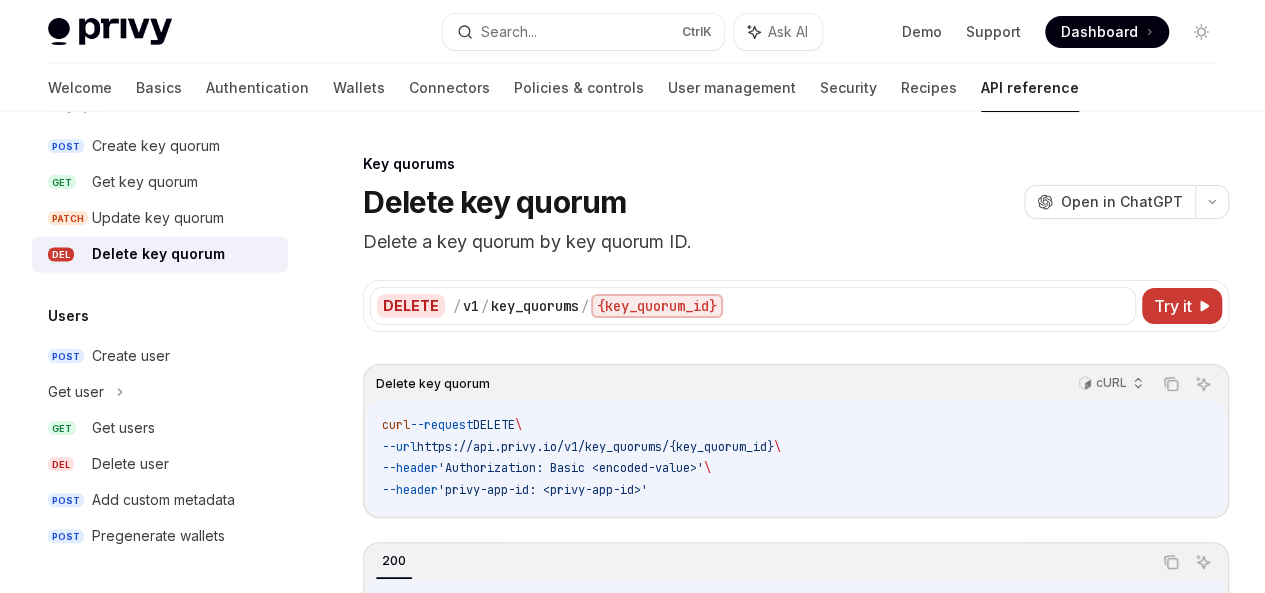 click on "Delete key quorum cURL Copy Ask AI curl  --request  DELETE  \
--url  https://api.privy.io/v1/key_quorums/{key_quorum_id}  \
--header  'Authorization: Basic <encoded-value>'  \
--header  'privy-app-id: <privy-app-id>' 200 Copy Ask AI {
"id" :  "tb54eps4z44ed0jepousxi4n" ,
"display_name" :  "Prod key quorum" ,
"authorization_threshold" :  1 ,
"authorization_keys" : [
{
"public_key" :  "-----BEGIN PUBLIC KEY----- \n MFkwEwYHKoZIzj0CAQYIKoZIzj0DAQcDQgAEx4aoeD72yykviK+f/ckqE2CItVIG \n 1rCnvC3/XZ1HgpOcMEMialRmTrqIK4oZlYd1RfxU3za/C9yjhboIuoPD3g== \n -----END PUBLIC KEY-----" ,
"display_name" :  null
},
{
"public_key" :  "-----BEGIN PUBLIC KEY----- \n MFkwEwYHKoZIzj0CAQYIKoZIzj0DAQcDQgAErzZtQr/bMIh3Y8f9ZqseB9i/AfjQ \n hu+agbNqXcJy/TfoNqvc/Y3Mh7gIZ8ZLXQEykycx4mYSpqrxp1lBKqsZDQ== \n -----END PUBLIC KEY----- \" ," ,
"display_name" :  null
}
]
} Key quorums Delete key quorum OpenAI Open in ChatGPT OpenAI Open in ChatGPT DELETE / v1" at bounding box center [632, 1267] 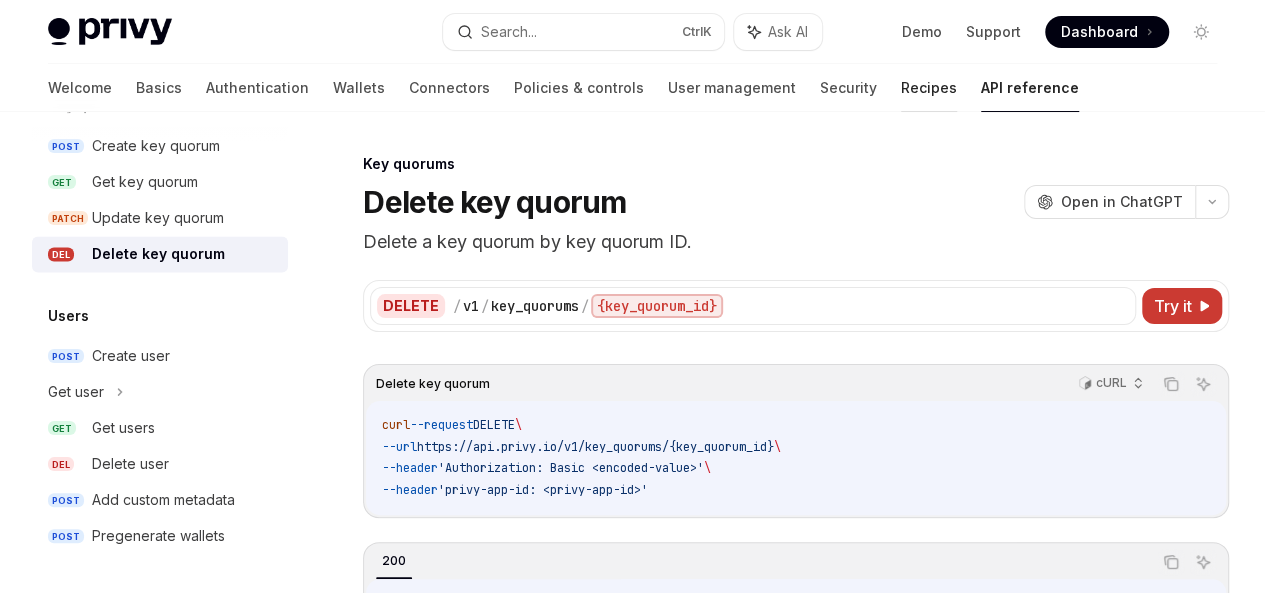click on "Recipes" at bounding box center (929, 88) 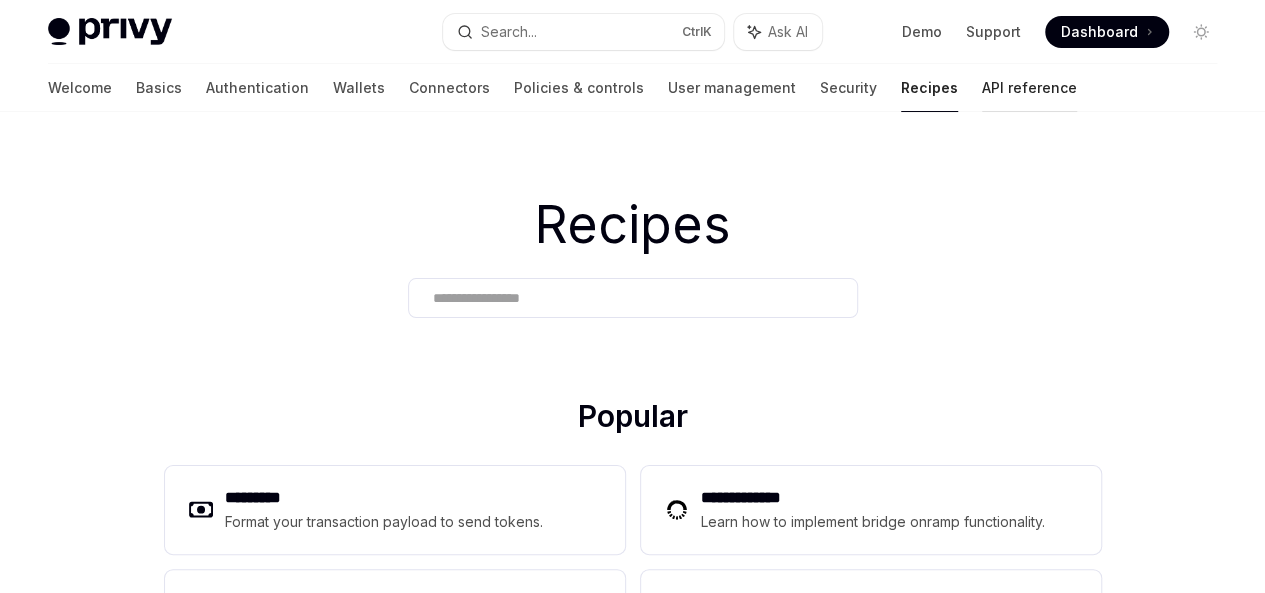 click on "API reference" at bounding box center (1029, 88) 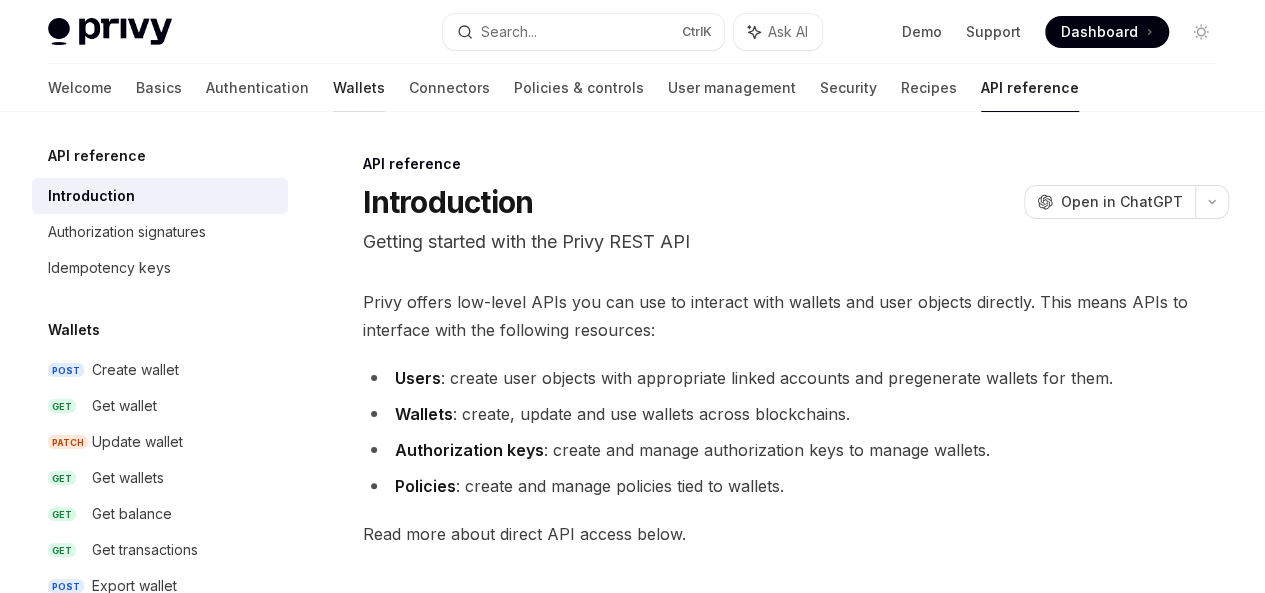 click on "Wallets" at bounding box center [359, 88] 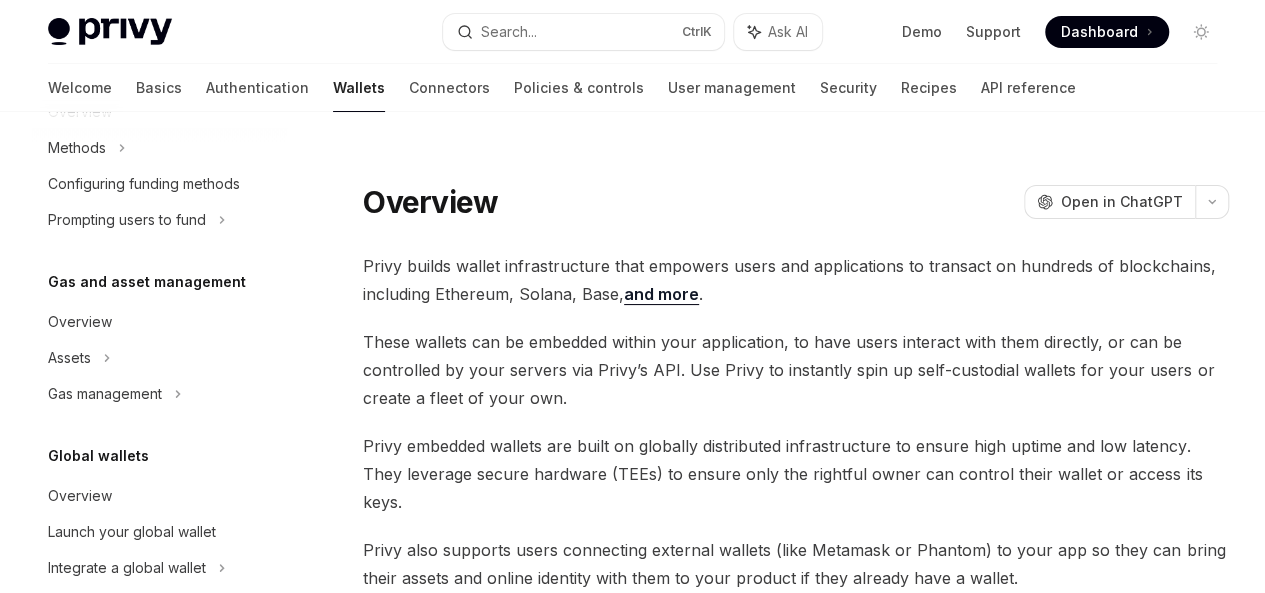 scroll, scrollTop: 878, scrollLeft: 0, axis: vertical 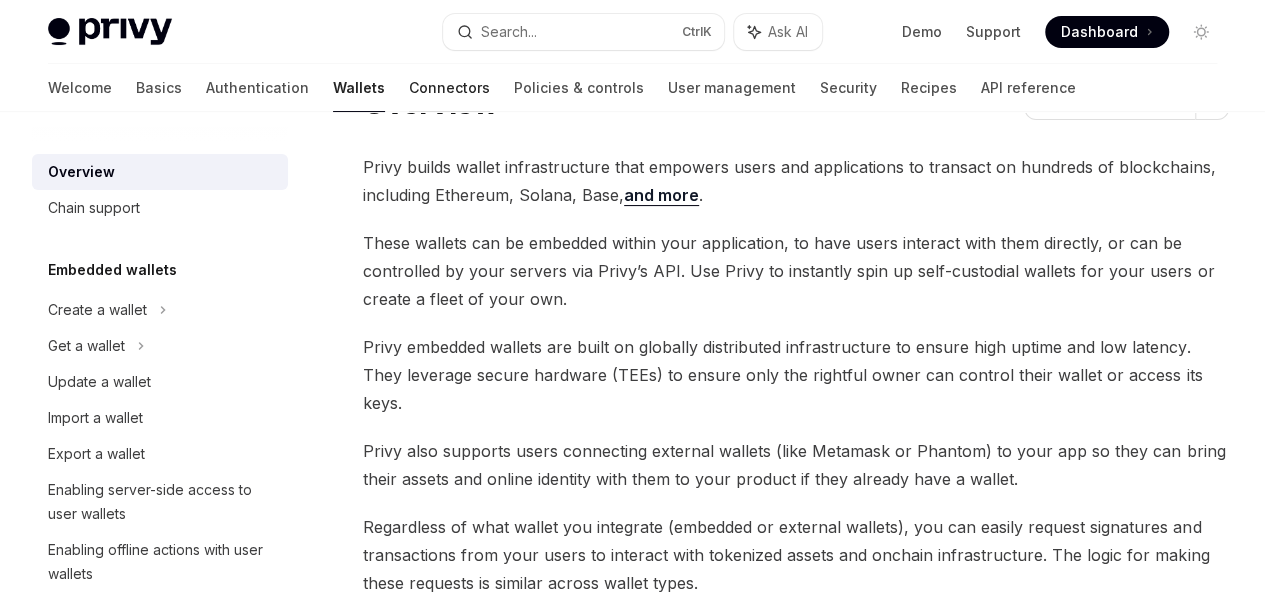 click on "Connectors" at bounding box center (449, 88) 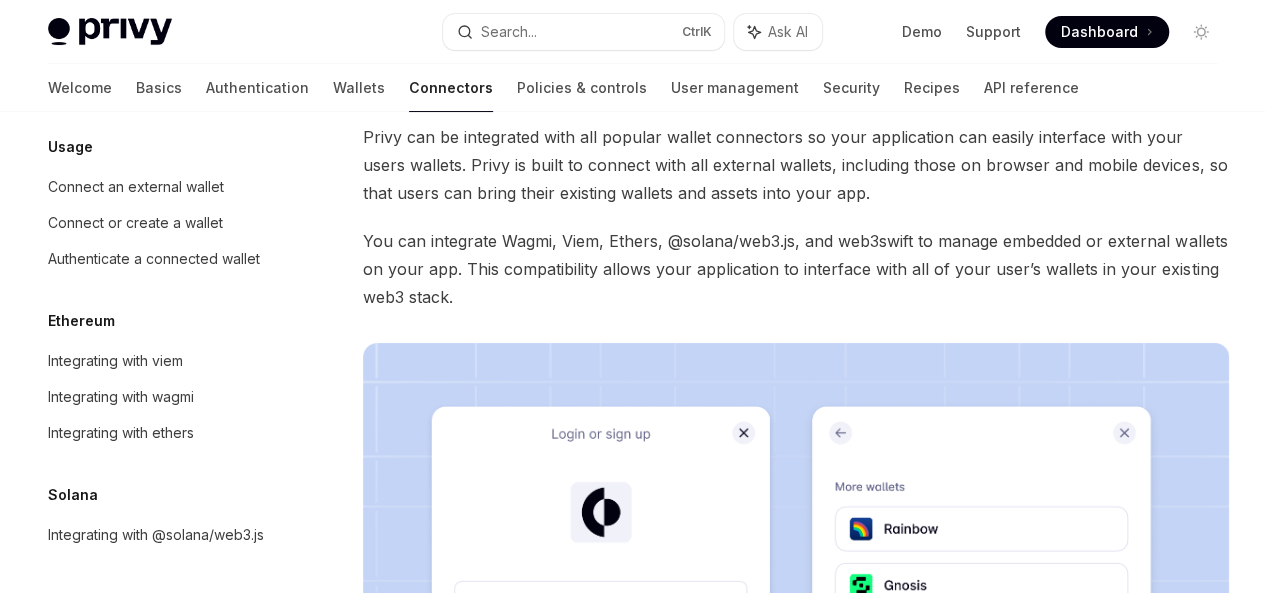 scroll, scrollTop: 238, scrollLeft: 0, axis: vertical 